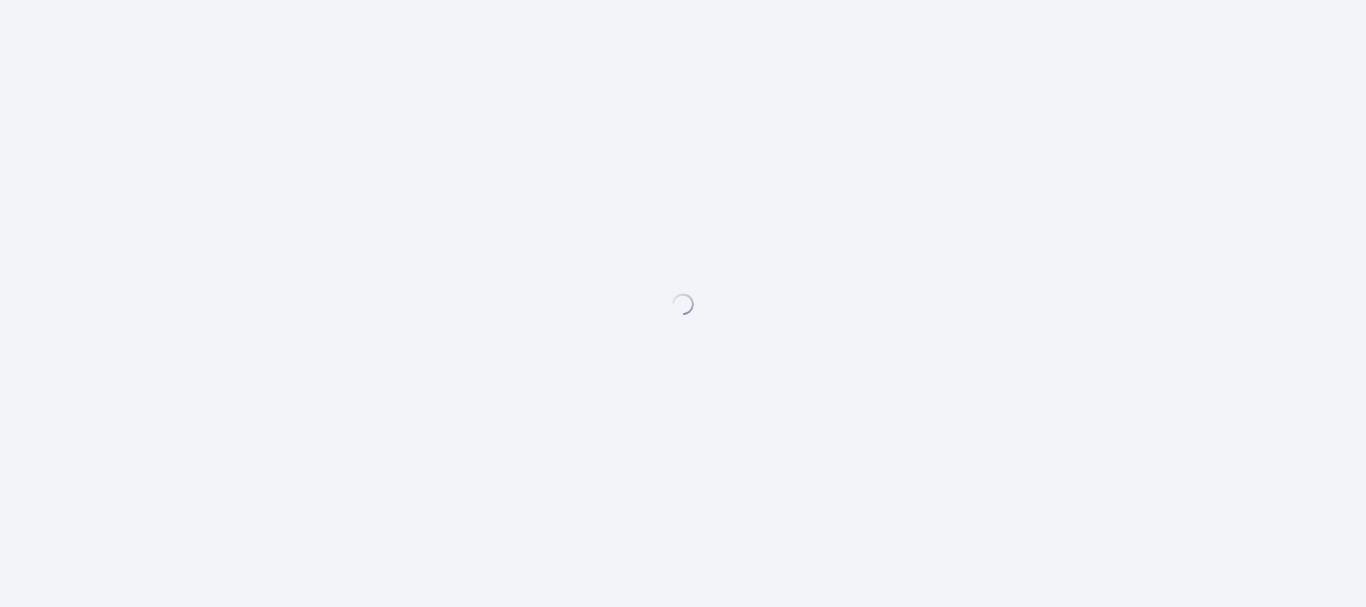 scroll, scrollTop: 0, scrollLeft: 0, axis: both 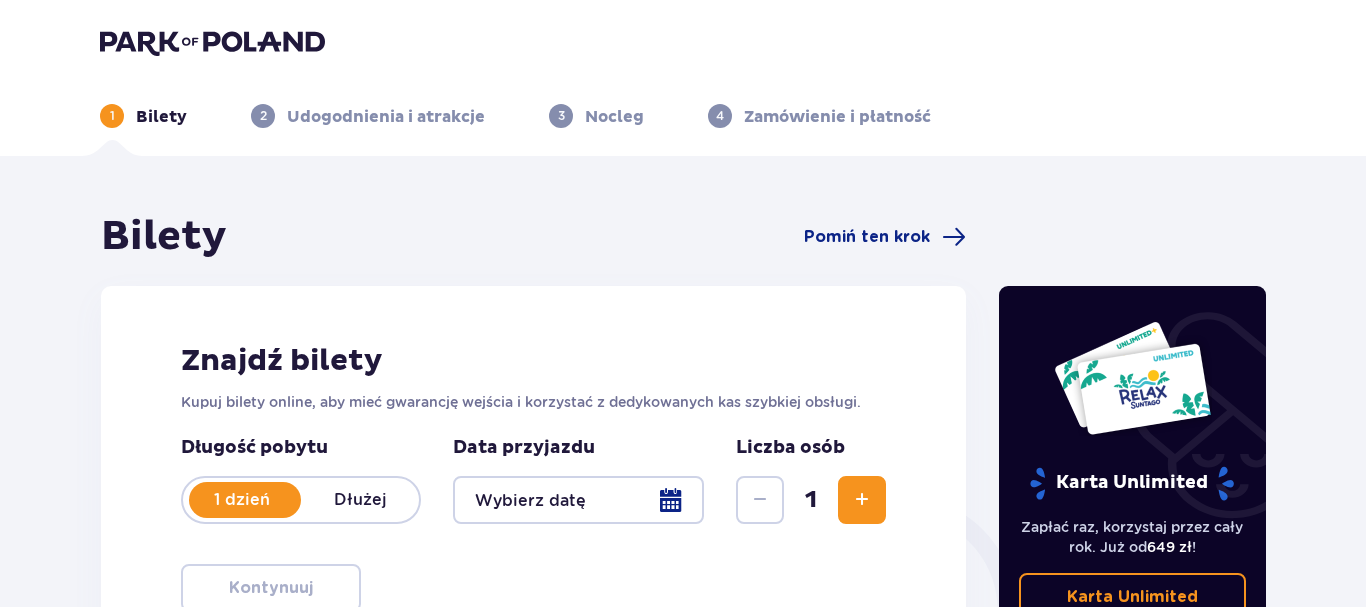 type on "08.08.25" 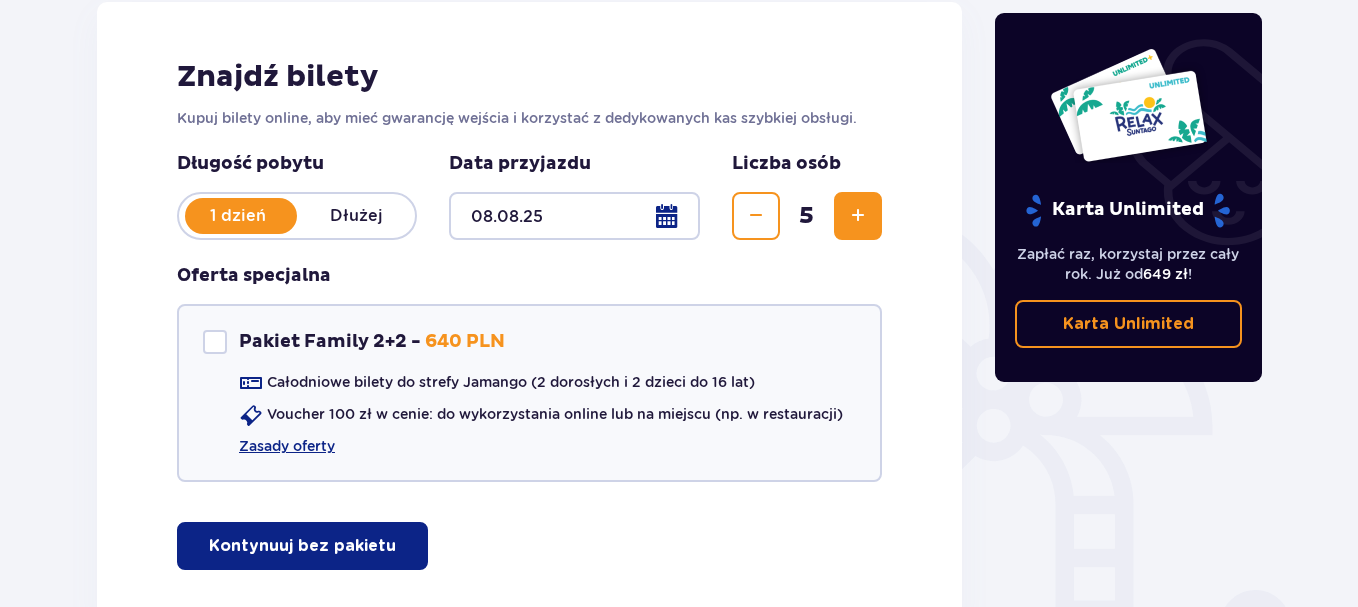 scroll, scrollTop: 360, scrollLeft: 0, axis: vertical 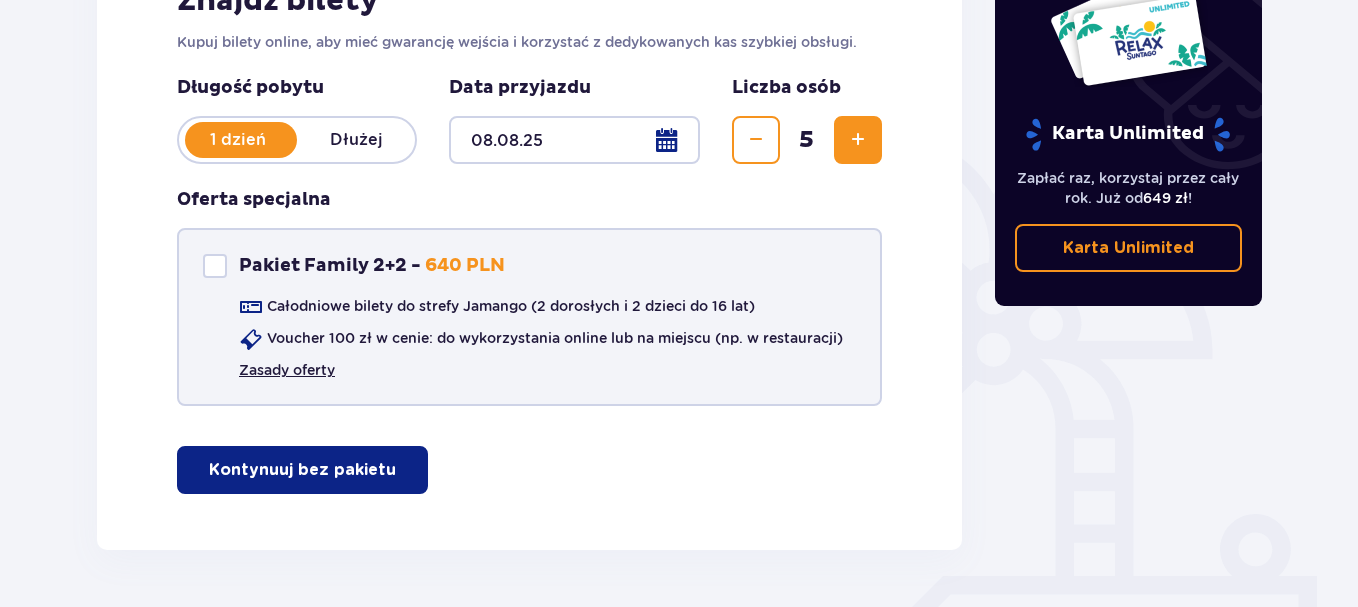 click on "Zasady oferty" at bounding box center (287, 370) 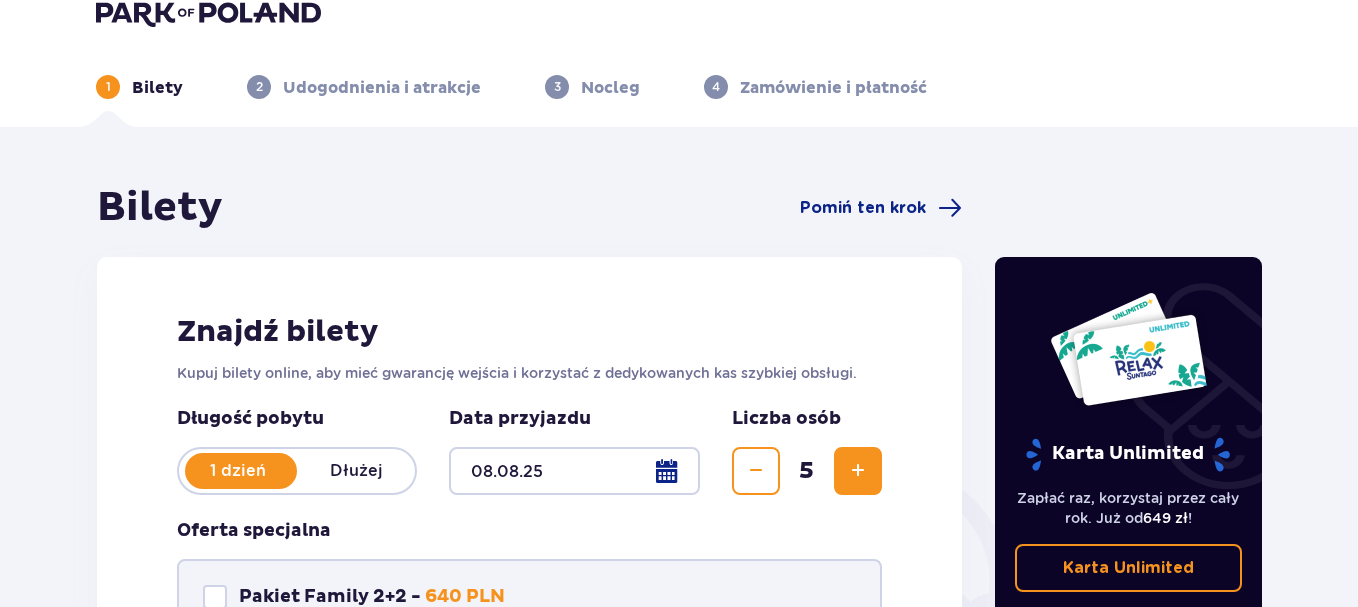 scroll, scrollTop: 0, scrollLeft: 0, axis: both 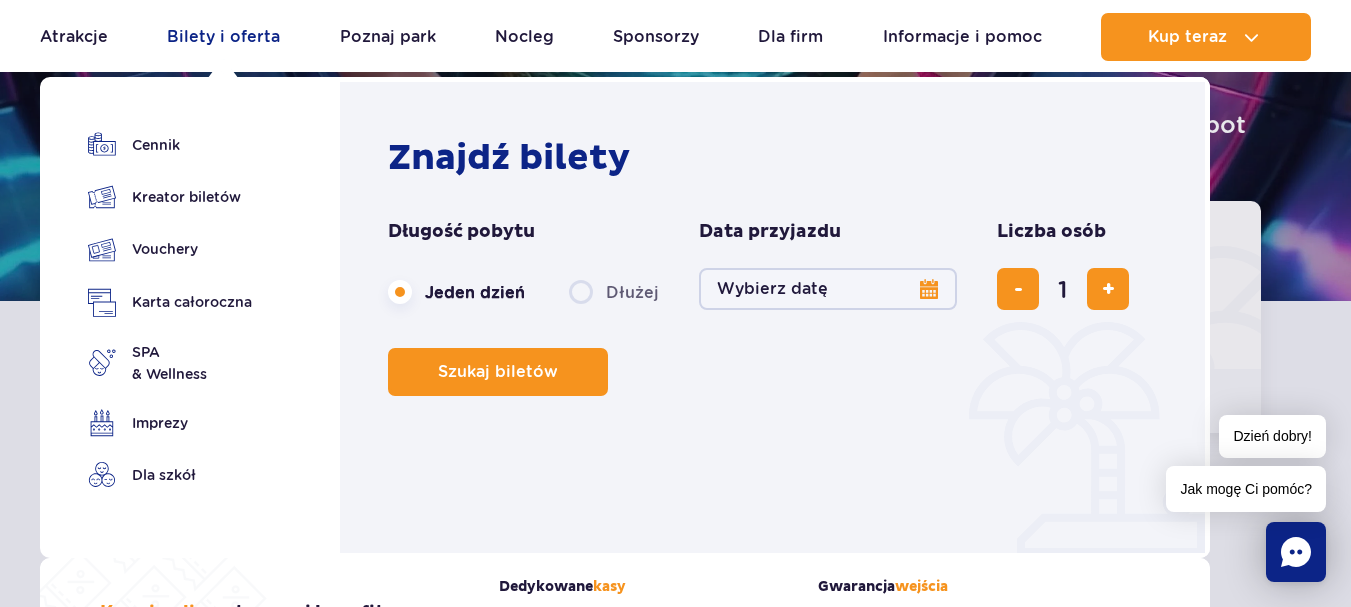 click on "Bilety i oferta" at bounding box center (223, 37) 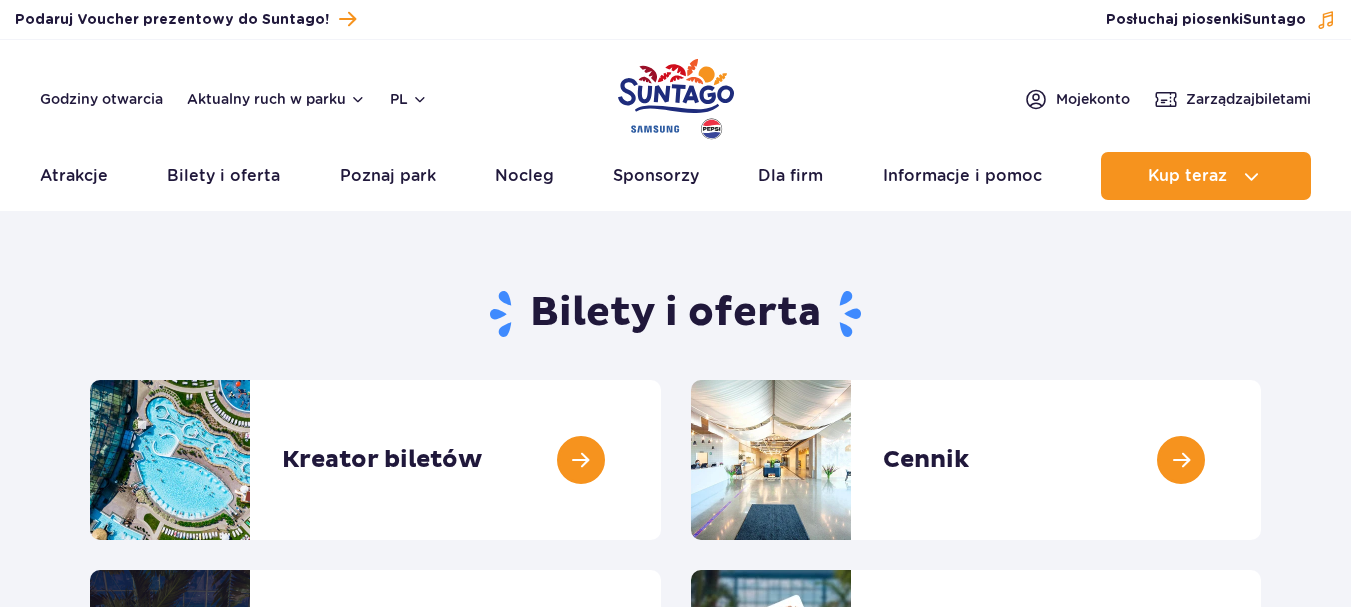 scroll, scrollTop: 0, scrollLeft: 0, axis: both 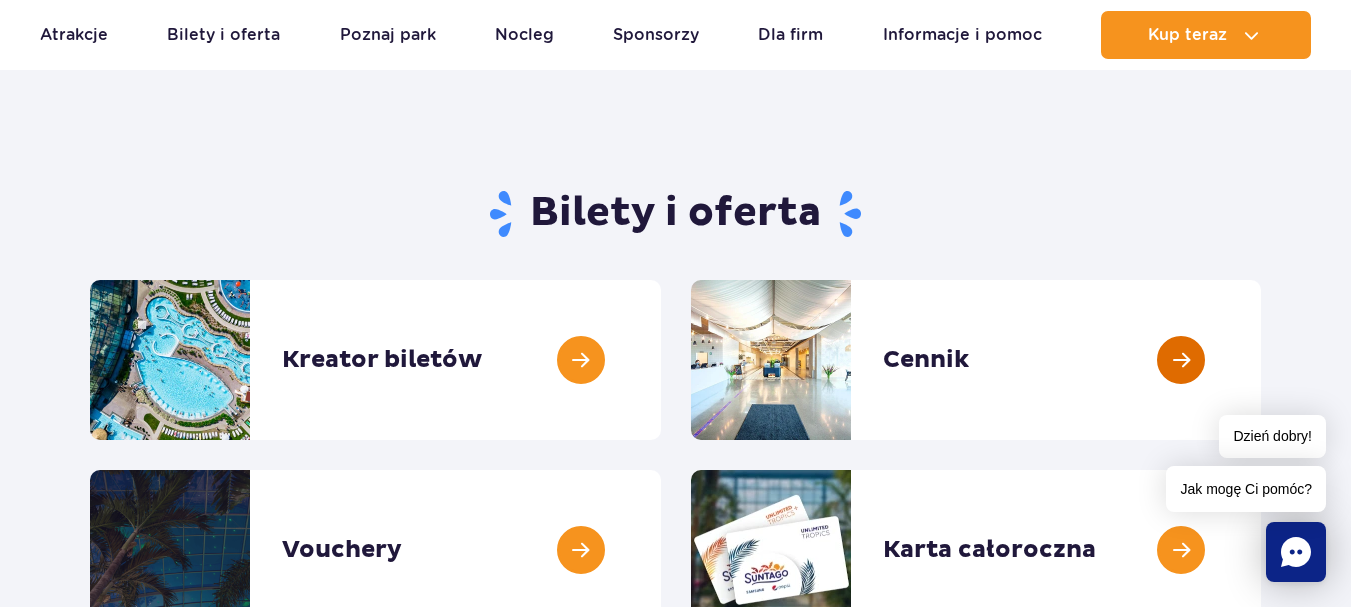 click at bounding box center [1261, 360] 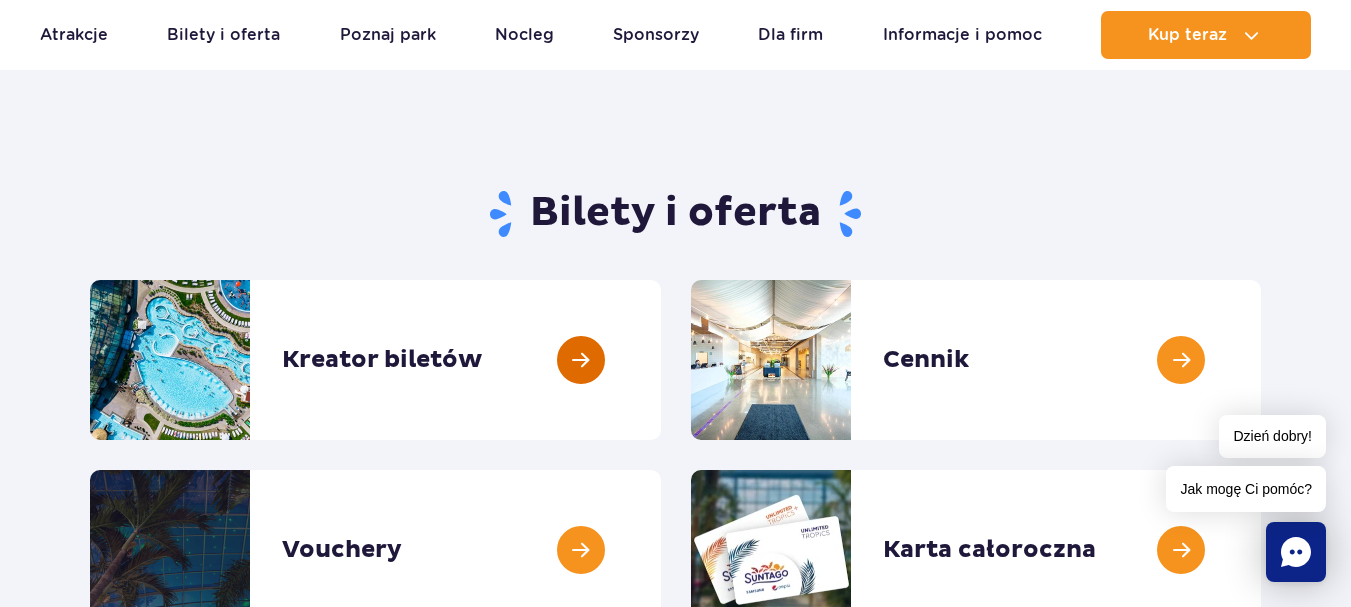 click at bounding box center [661, 360] 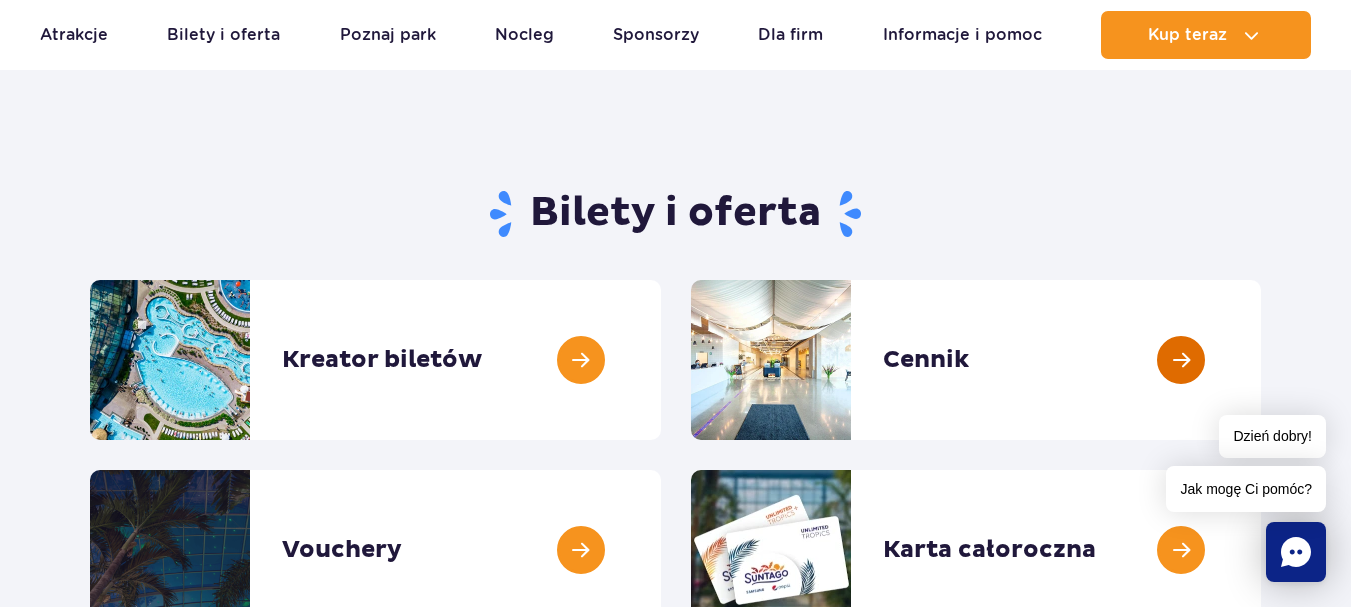 click at bounding box center [1261, 360] 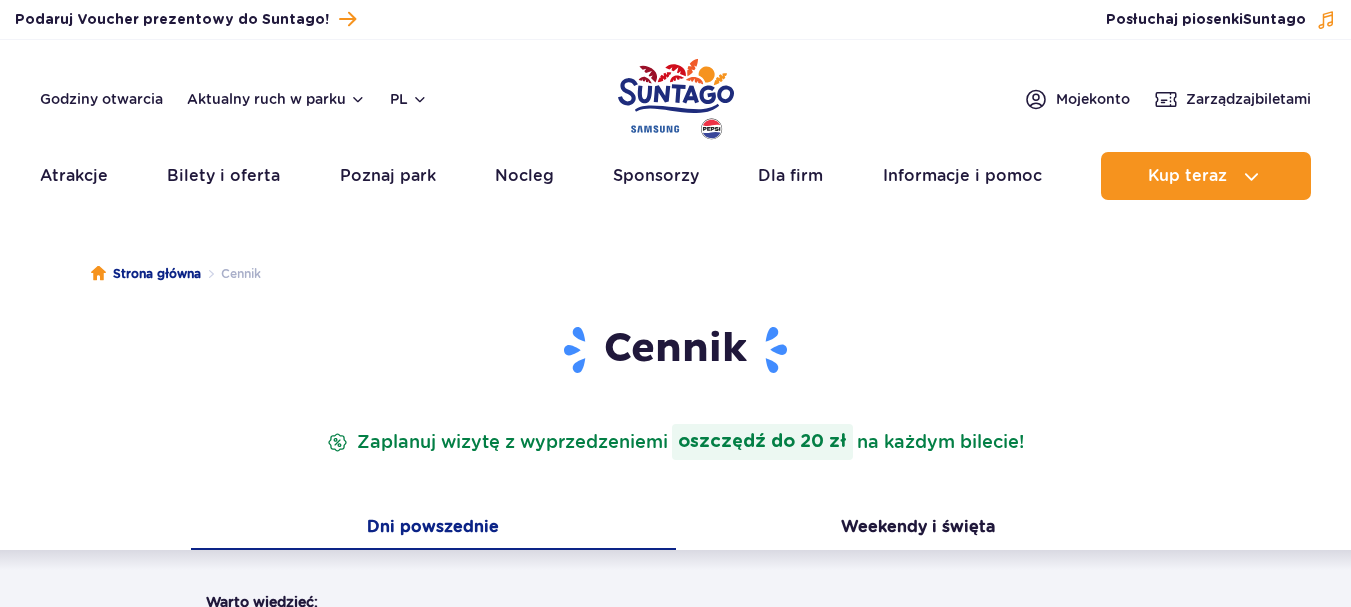 scroll, scrollTop: 0, scrollLeft: 0, axis: both 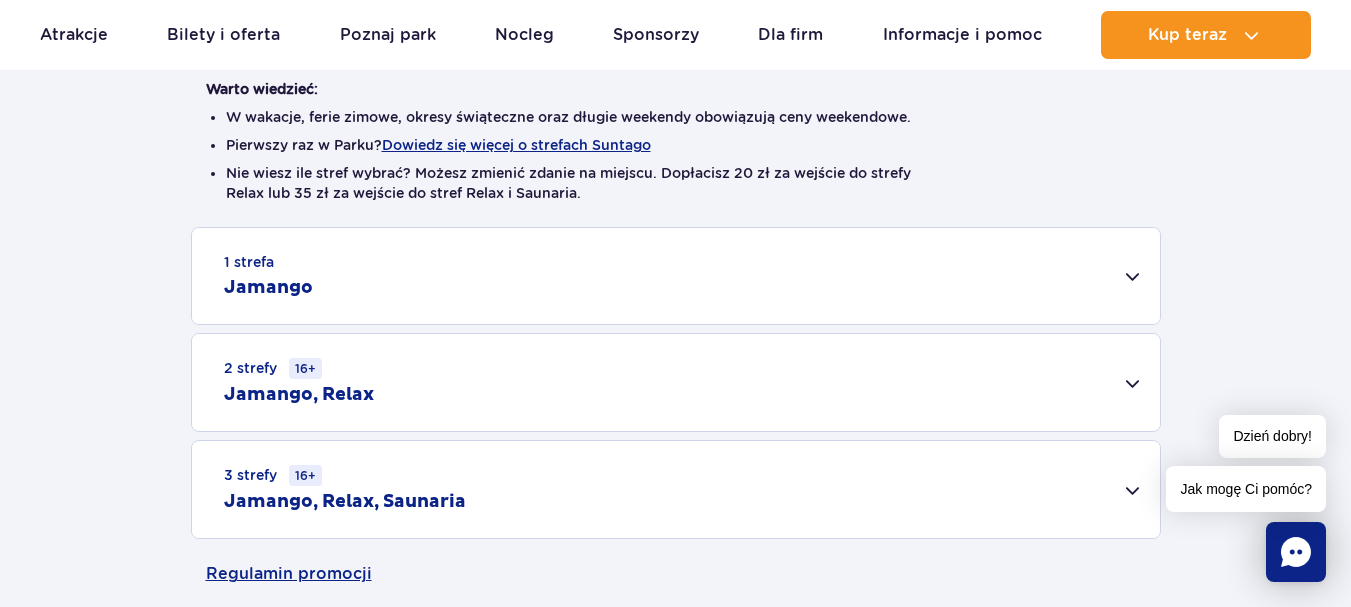 click on "1 strefa
Jamango" at bounding box center [676, 276] 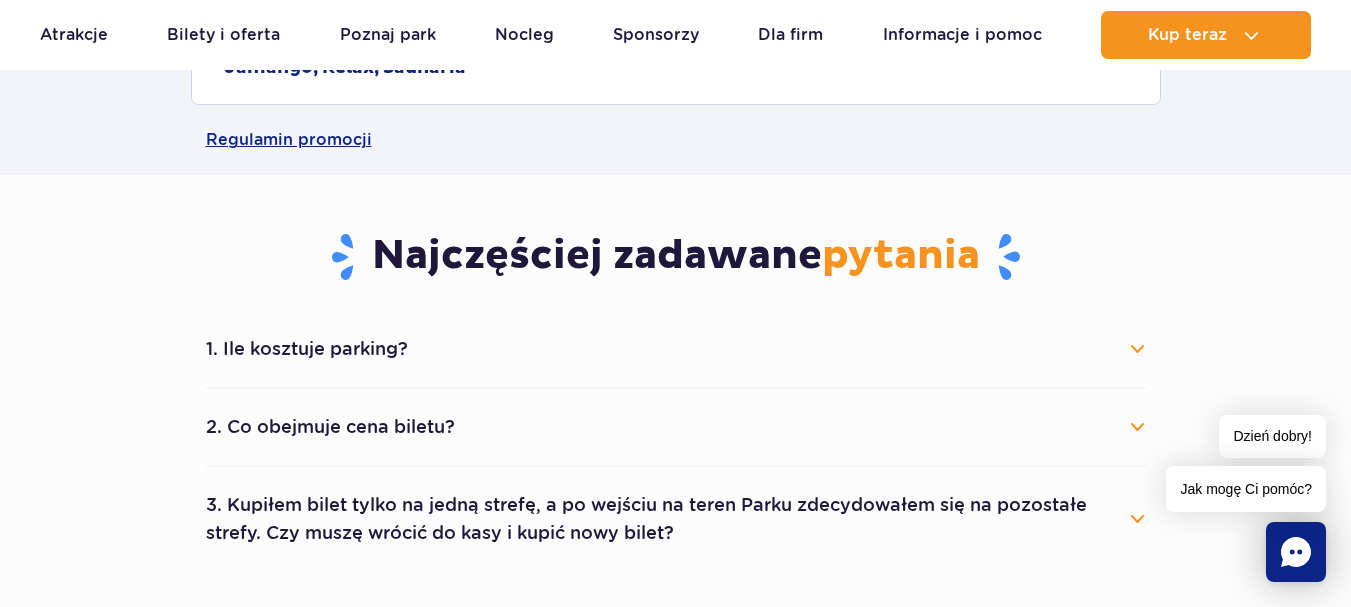 scroll, scrollTop: 1693, scrollLeft: 0, axis: vertical 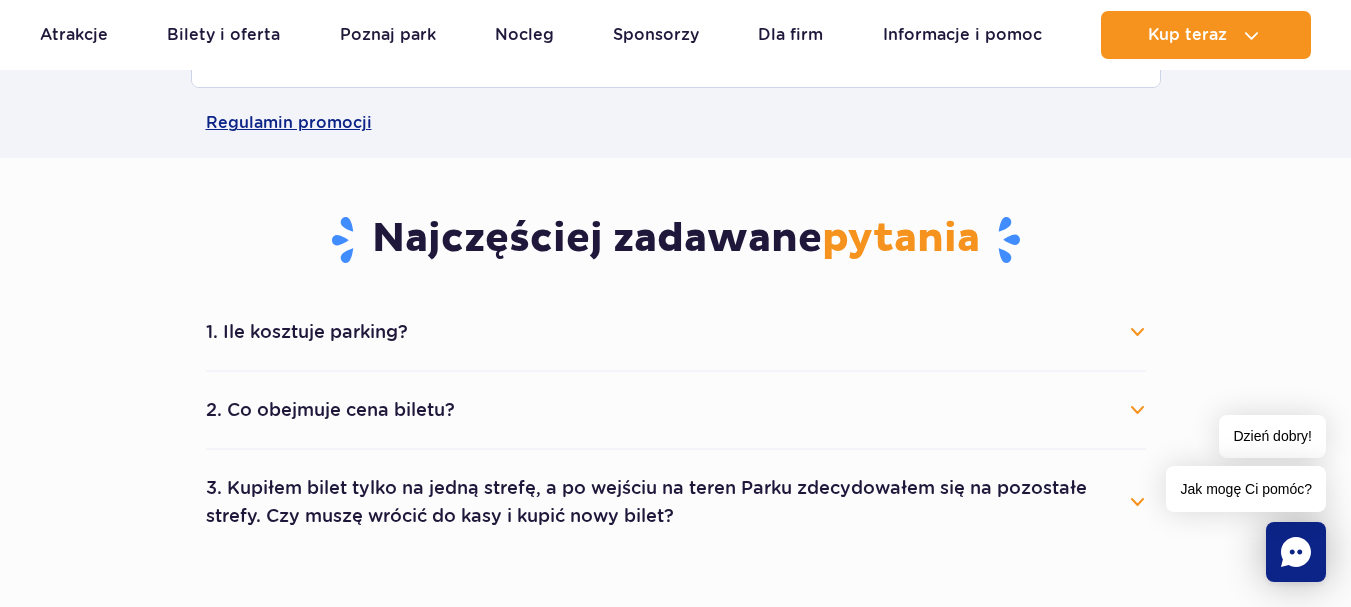 click on "1. Ile kosztuje parking?" at bounding box center (676, 332) 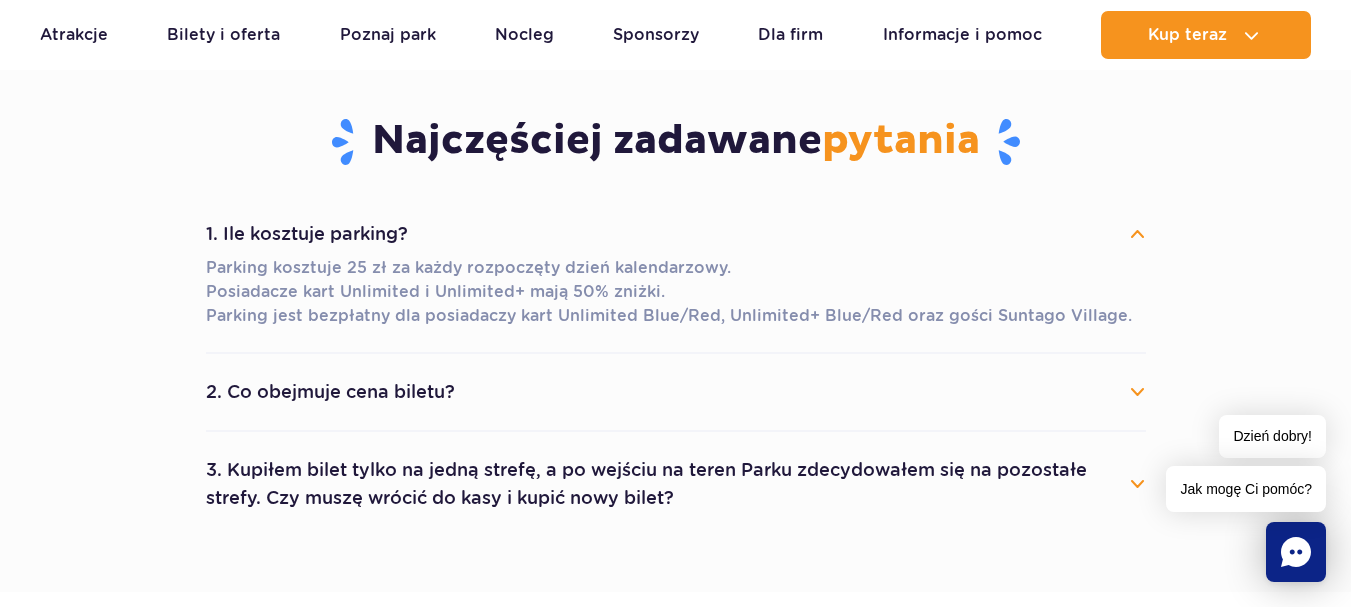 scroll, scrollTop: 1800, scrollLeft: 0, axis: vertical 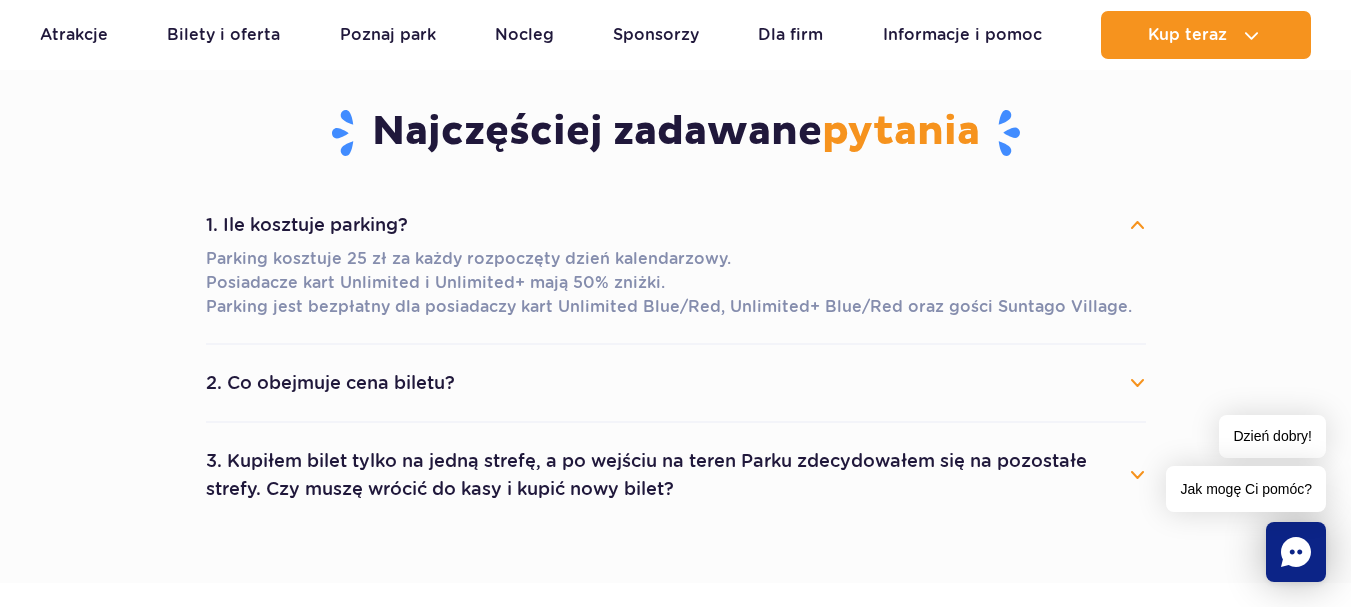 click on "2. Co obejmuje cena biletu?" at bounding box center (676, 383) 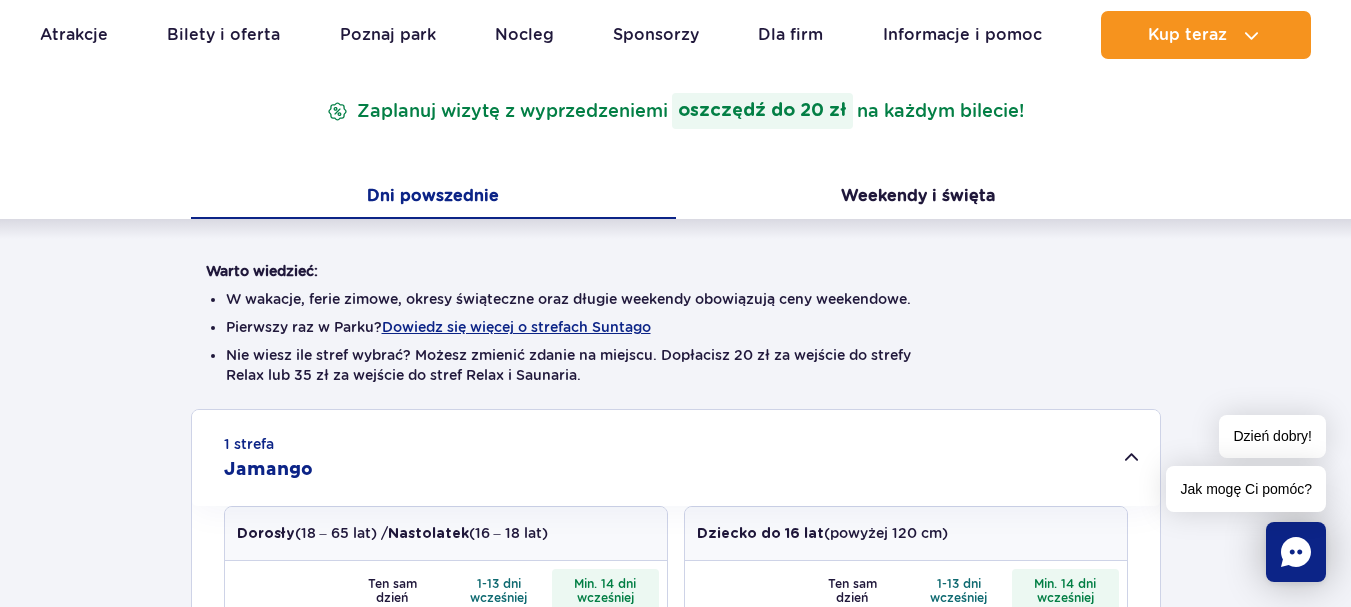scroll, scrollTop: 0, scrollLeft: 0, axis: both 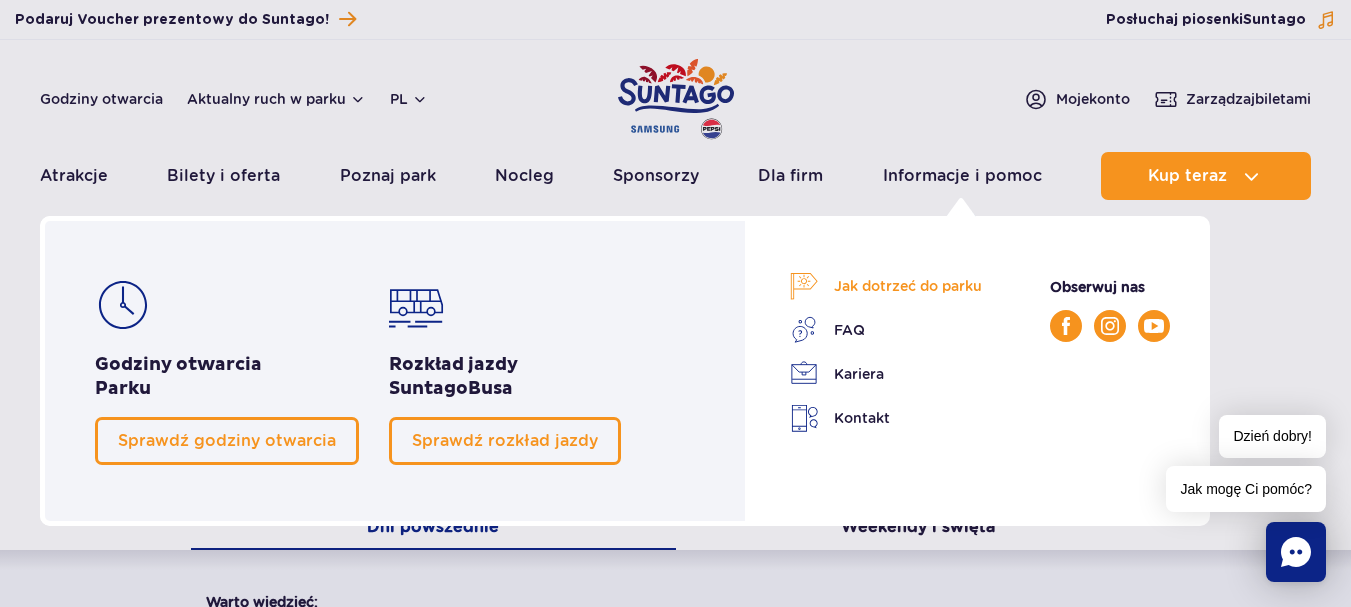 click on "Jak dotrzeć do parku" at bounding box center [886, 286] 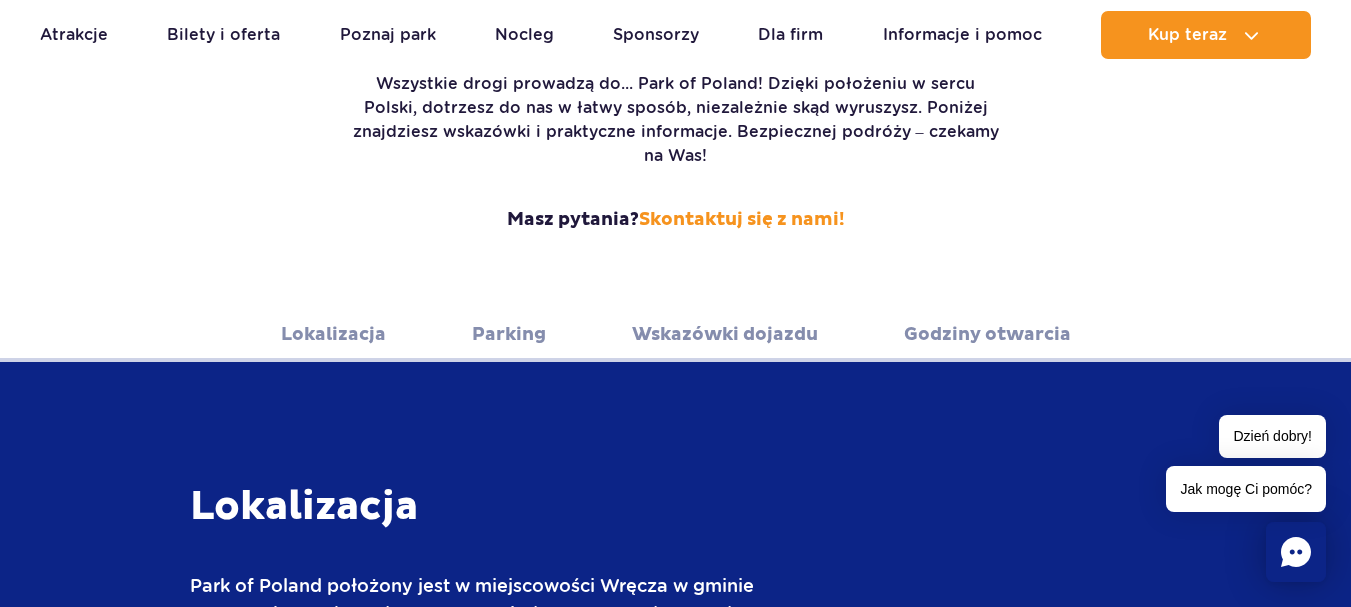 scroll, scrollTop: 267, scrollLeft: 0, axis: vertical 